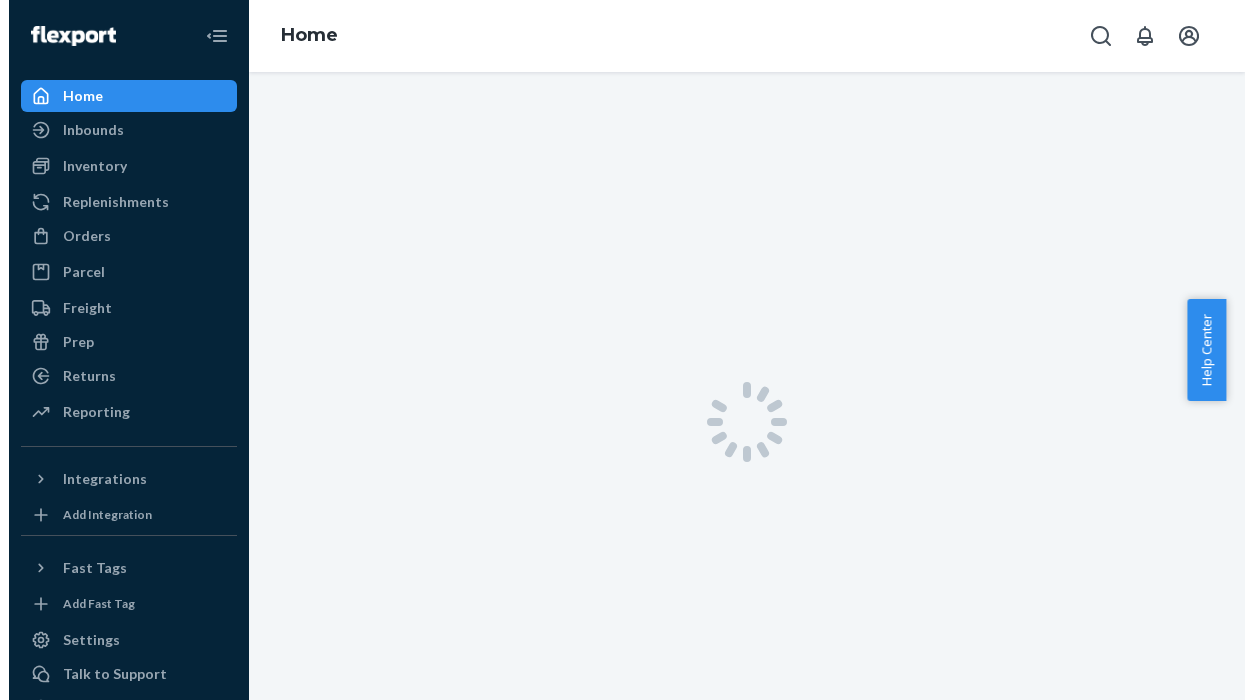 scroll, scrollTop: 0, scrollLeft: 0, axis: both 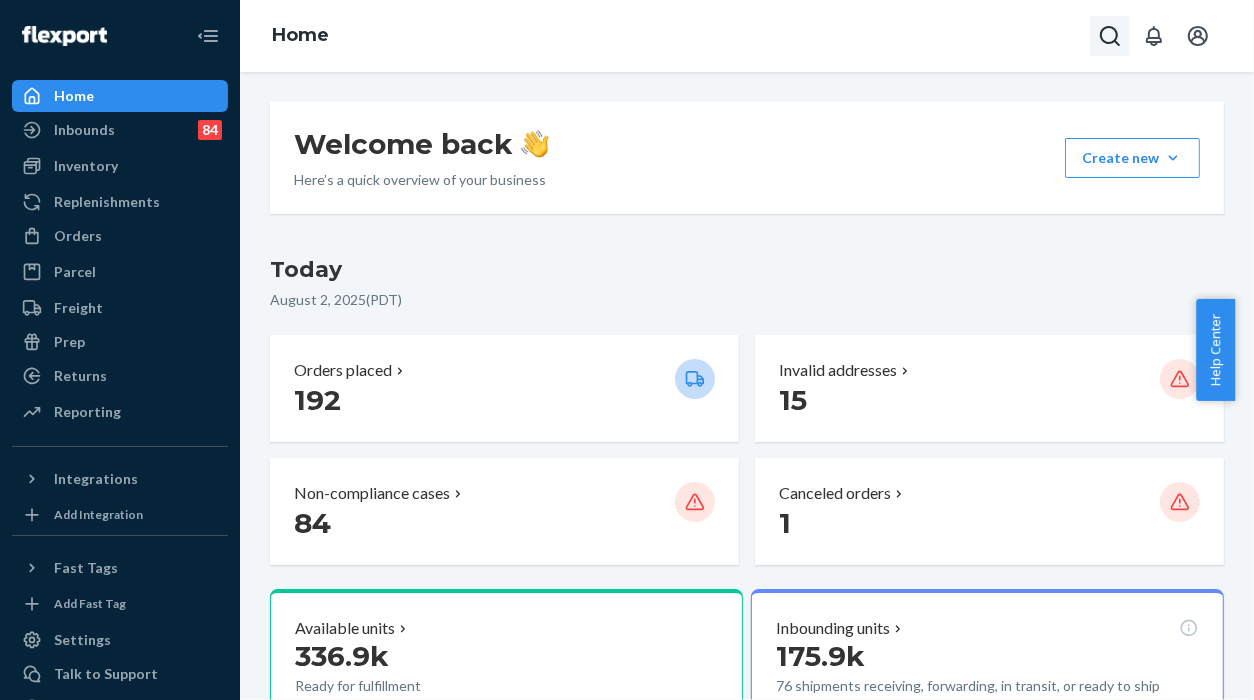 click at bounding box center [1110, 36] 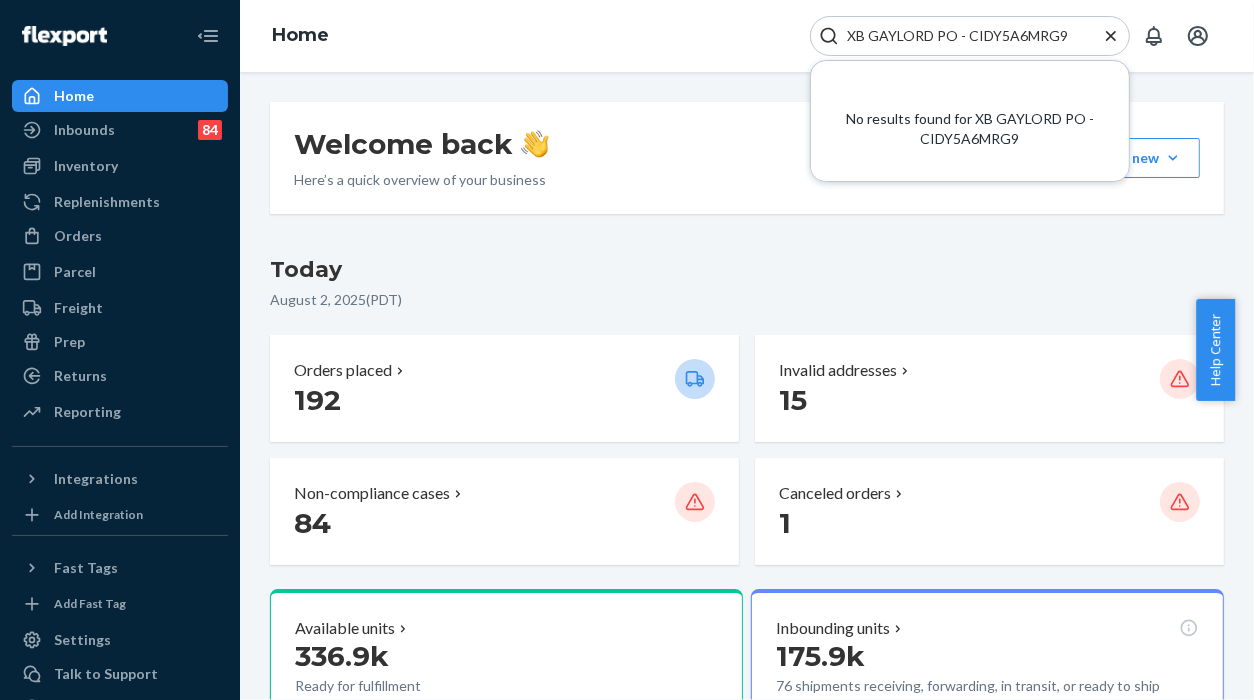 drag, startPoint x: 1067, startPoint y: 40, endPoint x: 1004, endPoint y: 37, distance: 63.07139 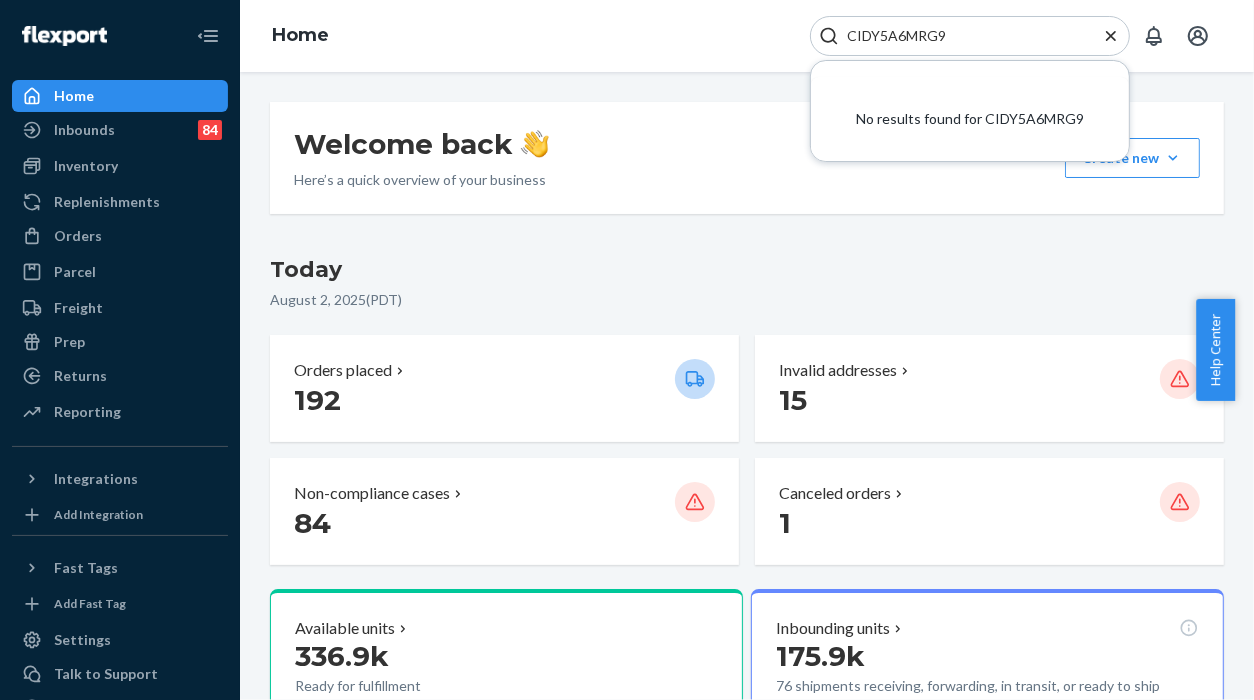 drag, startPoint x: 964, startPoint y: 36, endPoint x: 800, endPoint y: 37, distance: 164.00305 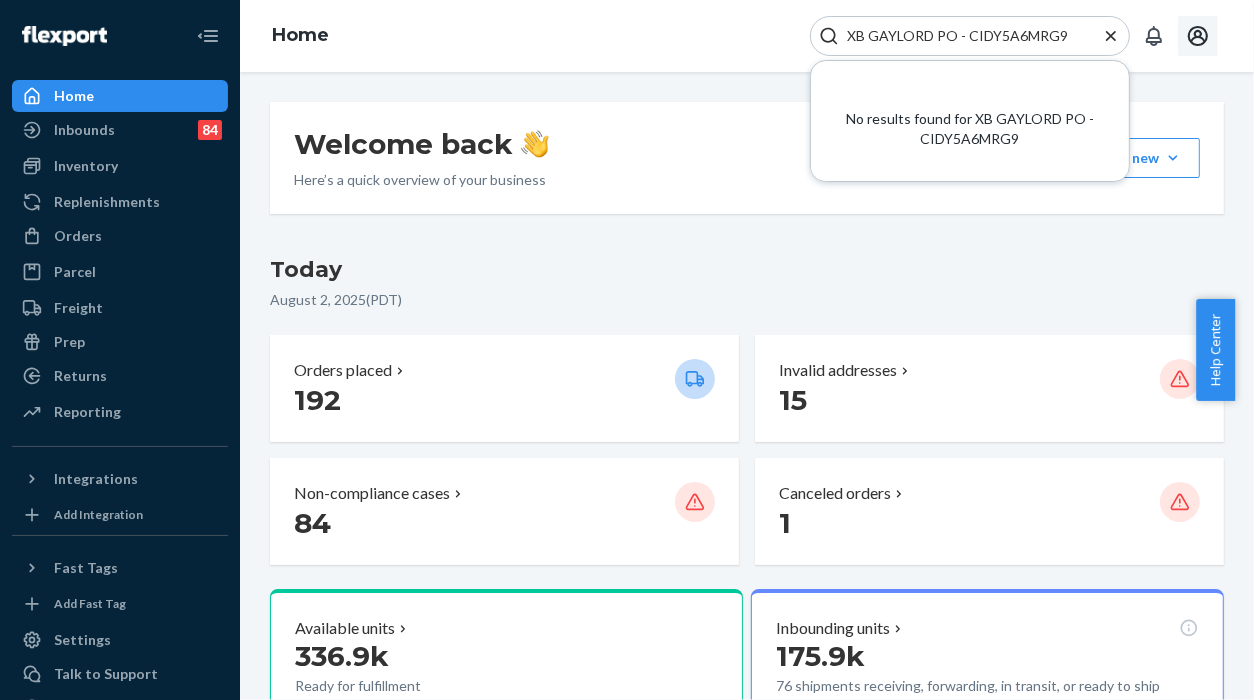 drag, startPoint x: 933, startPoint y: 31, endPoint x: 1194, endPoint y: 41, distance: 261.1915 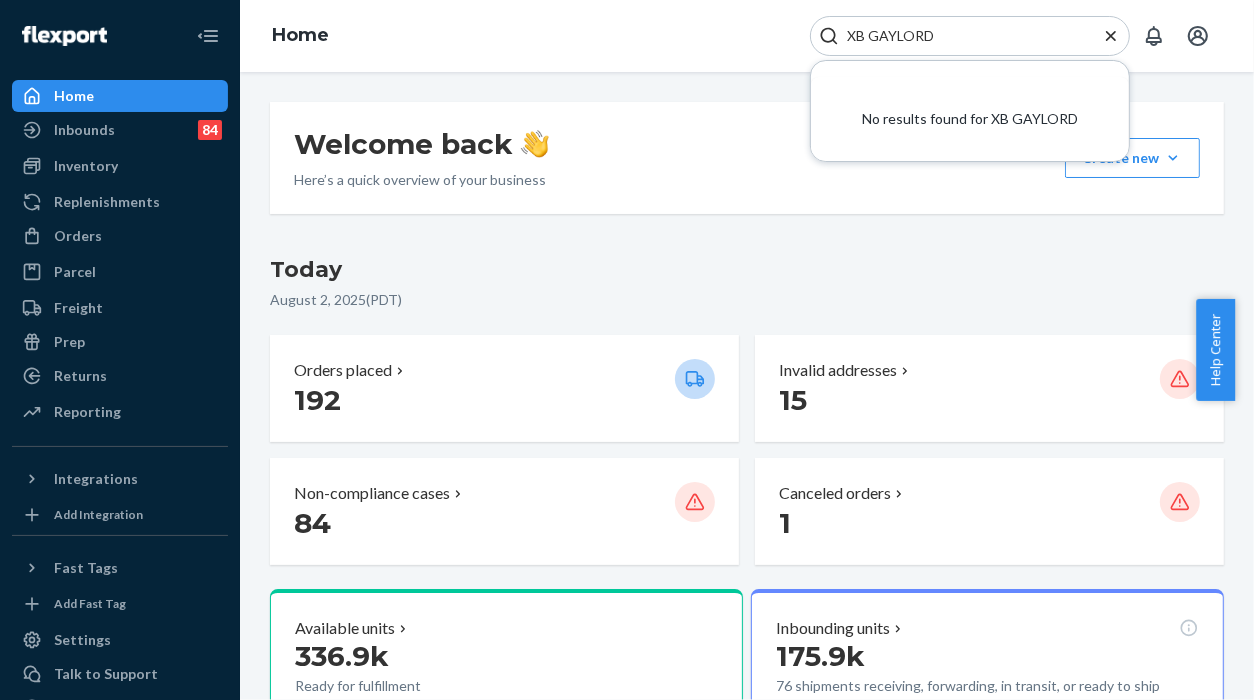click on "XB GAYLORD" at bounding box center [962, 36] 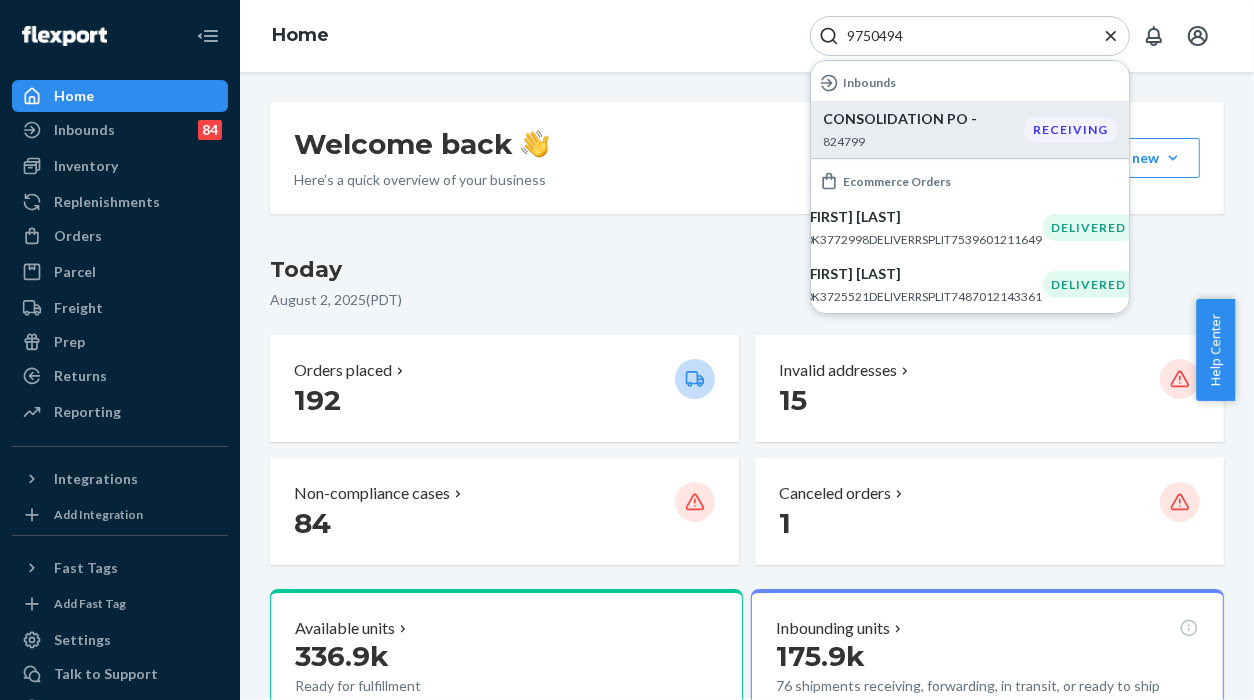 click on "824799" at bounding box center [923, 141] 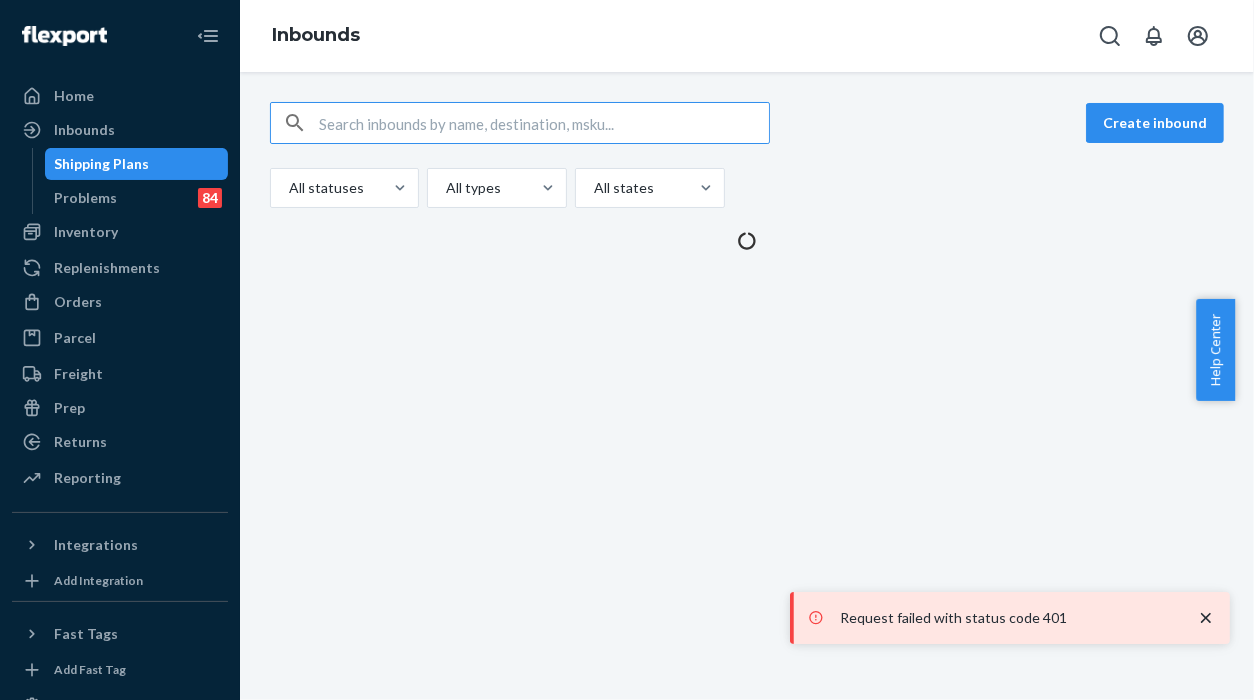 click 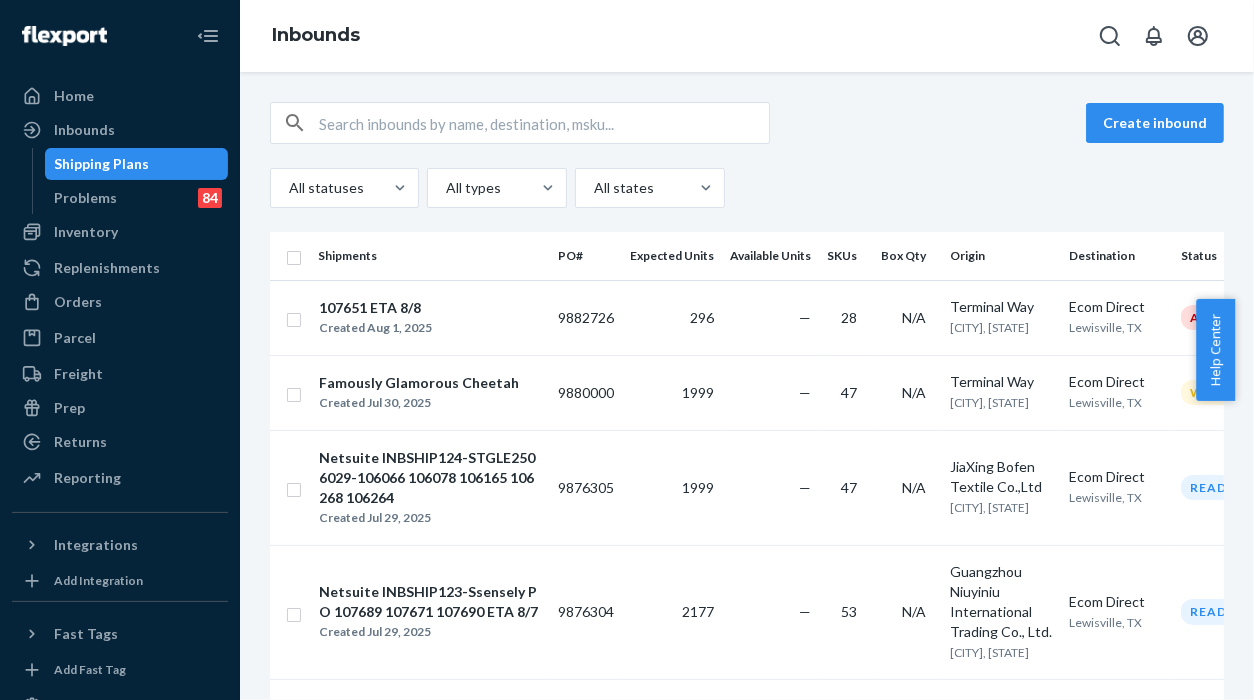 click at bounding box center (544, 123) 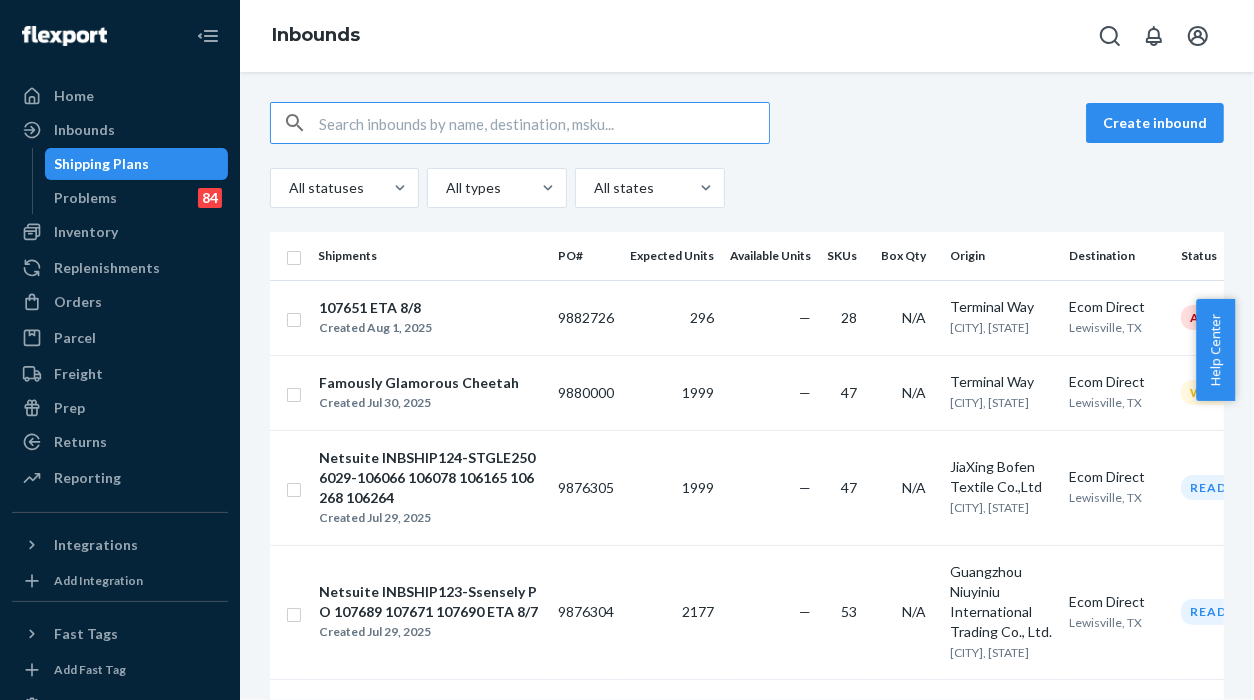 paste on "9750494" 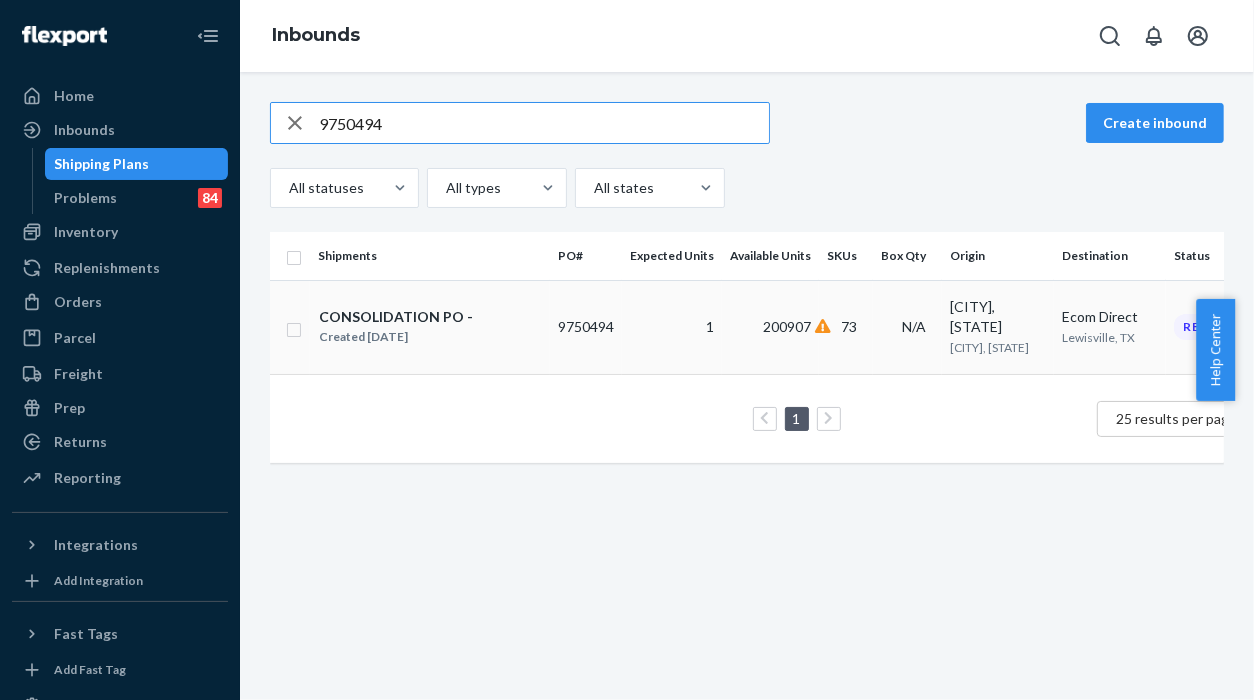 type on "9750494" 